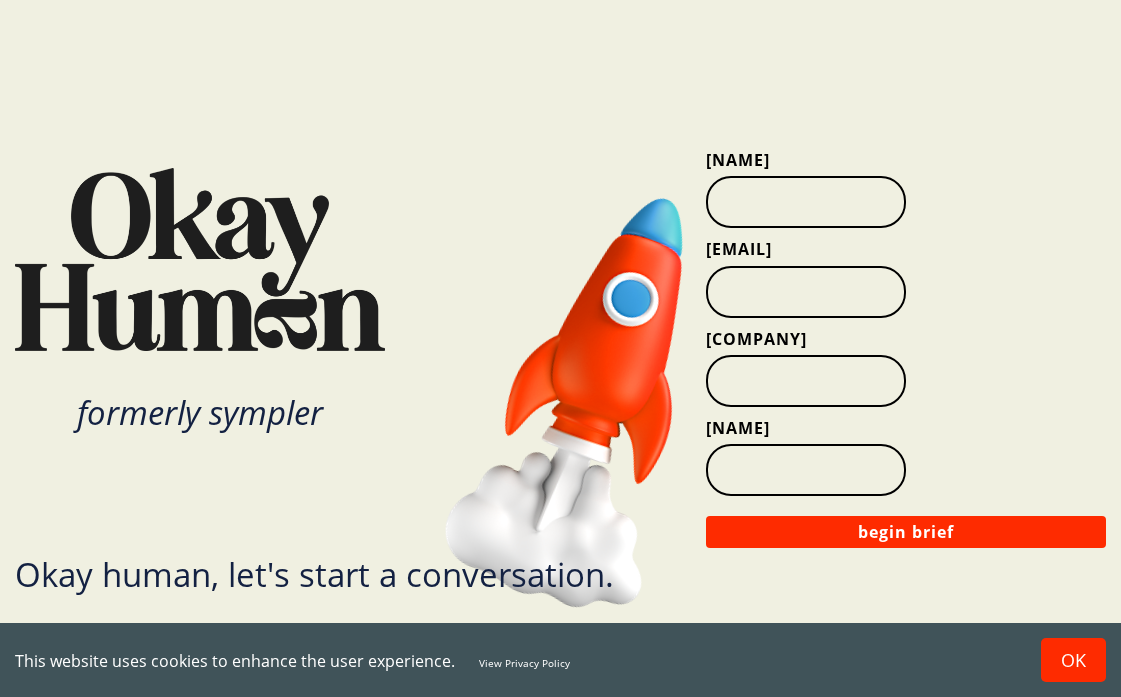scroll, scrollTop: 0, scrollLeft: 0, axis: both 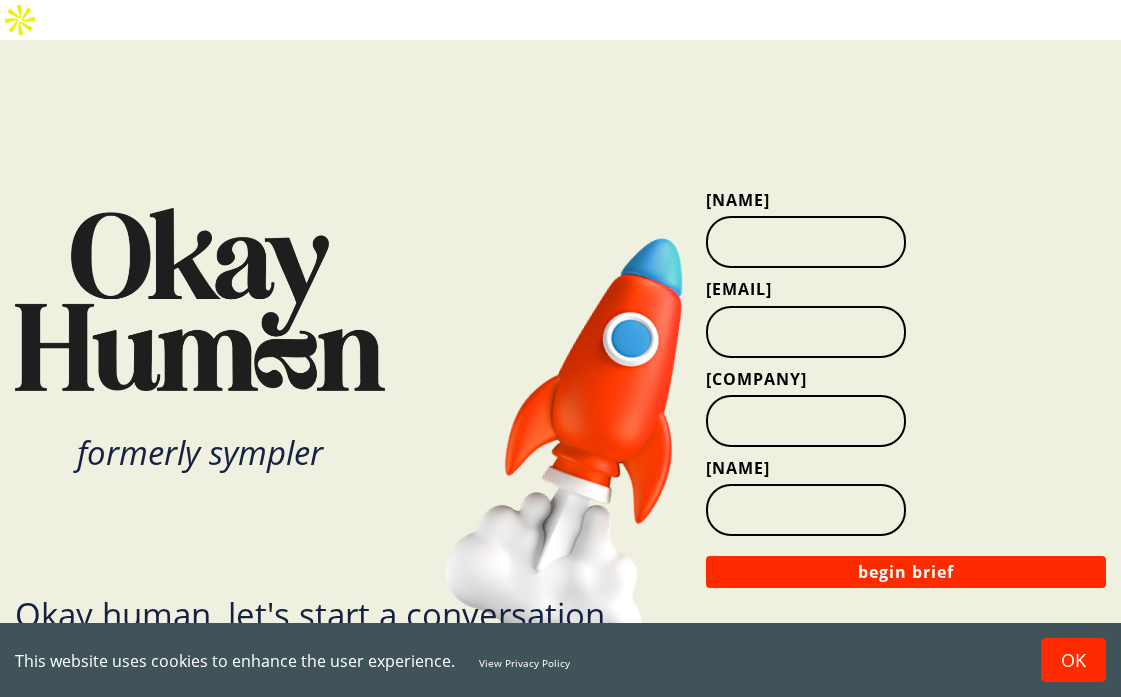 click on "[NAME]" at bounding box center (806, 242) 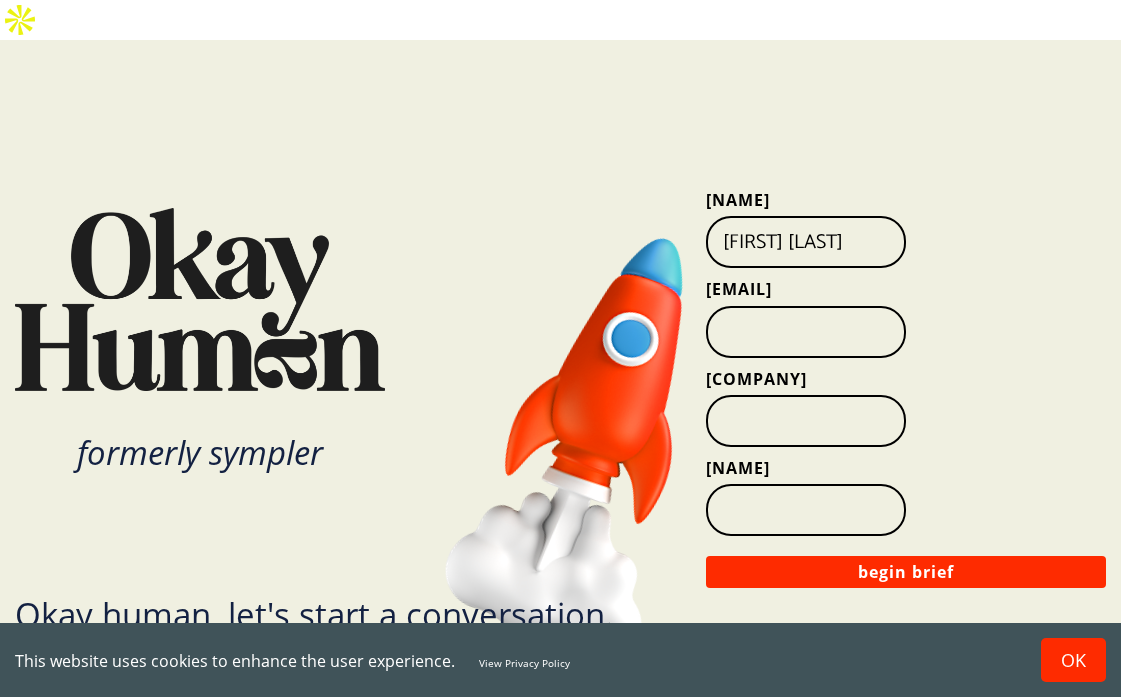 type on "[FIRST] [LAST]" 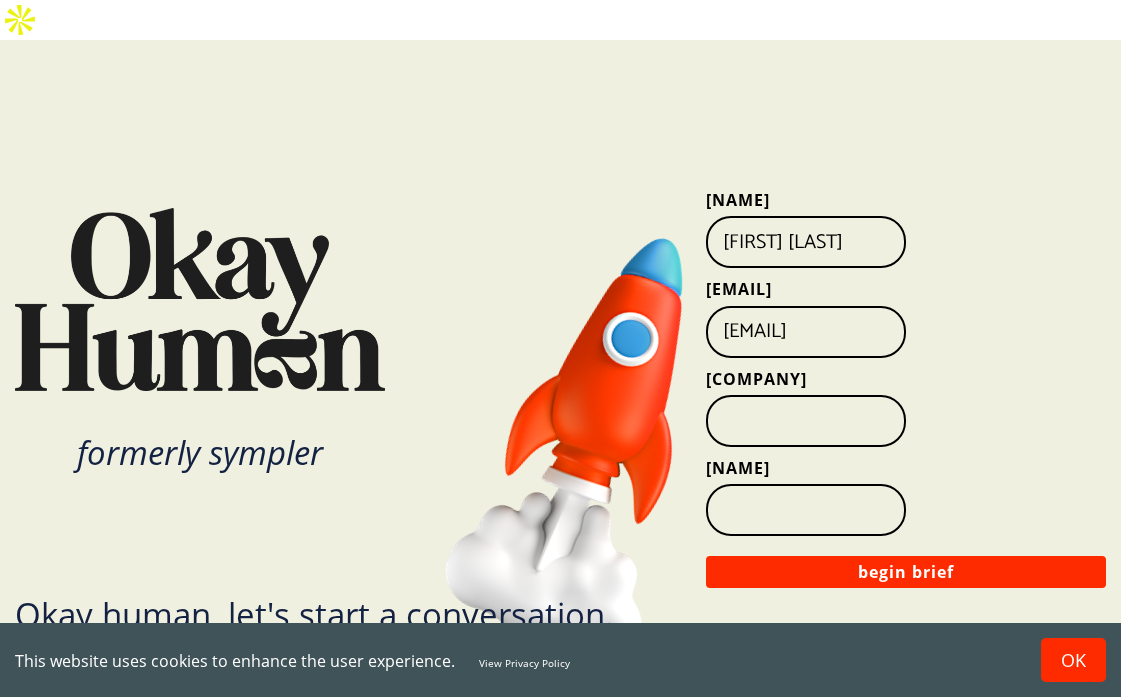 type on "[EMAIL]" 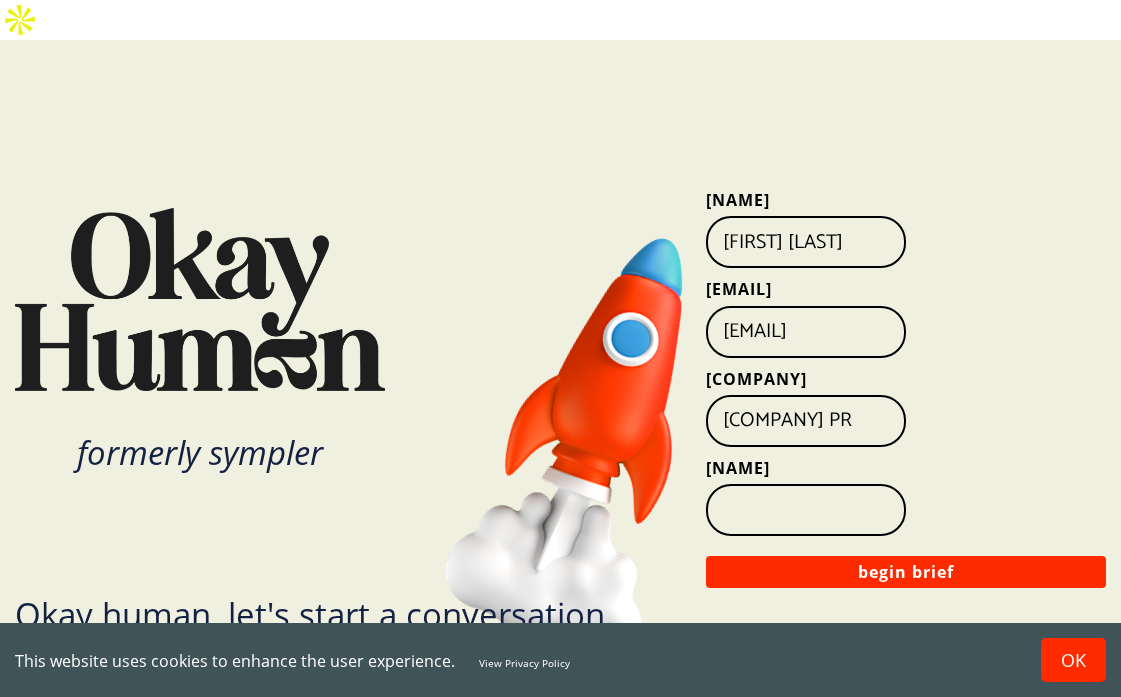type on "[COMPANY] PR" 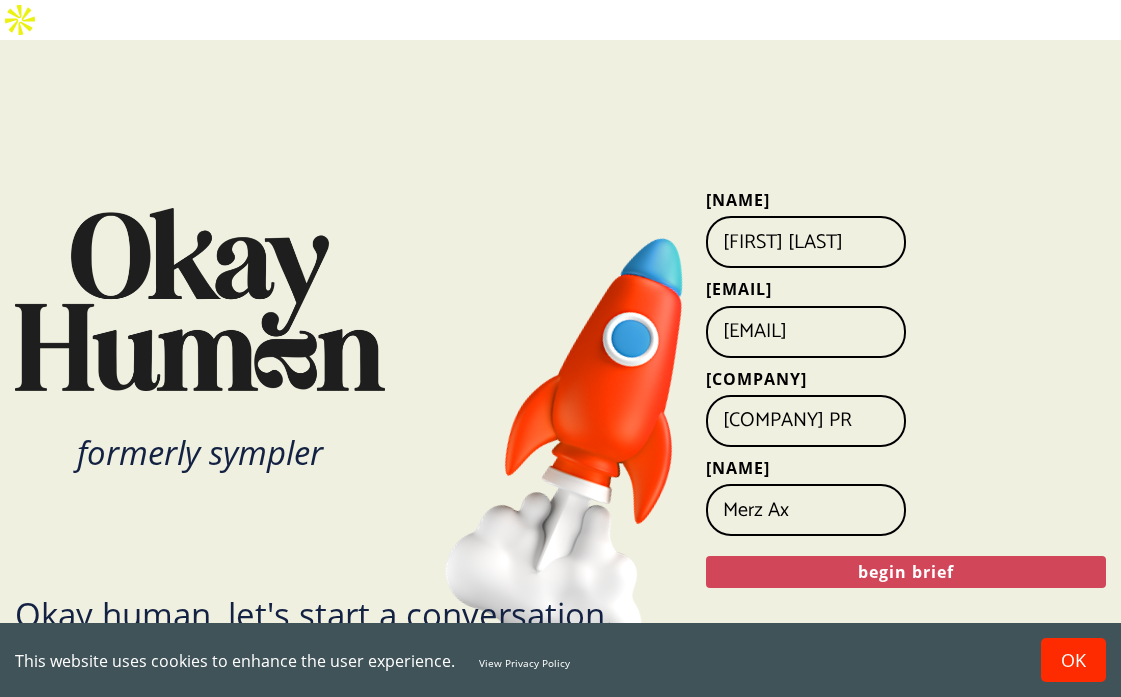 type on "Merz Ax" 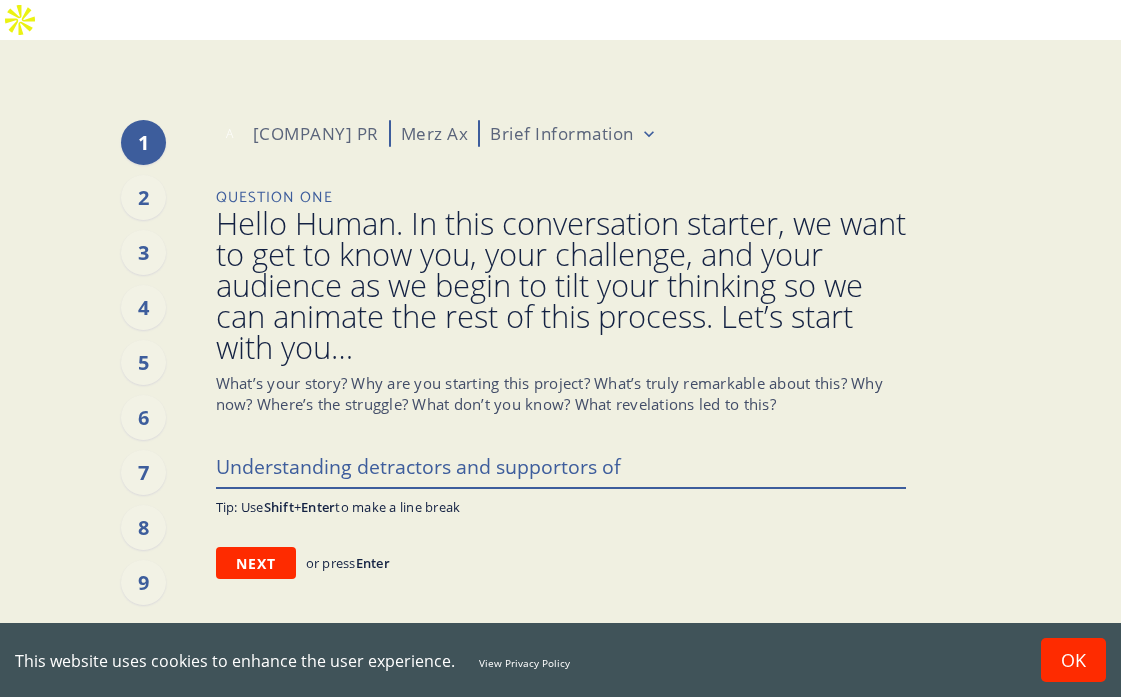 click on "Understanding detractors and supportors of" at bounding box center [561, 466] 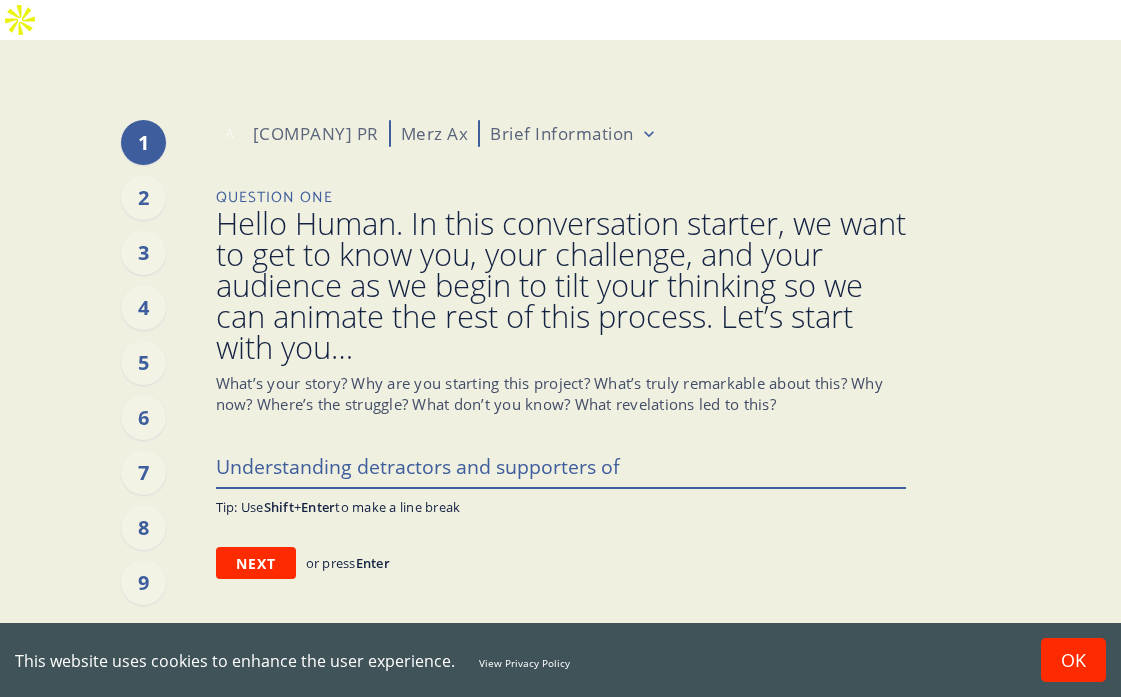 click on "Understanding detractors and supporters of" at bounding box center (561, 466) 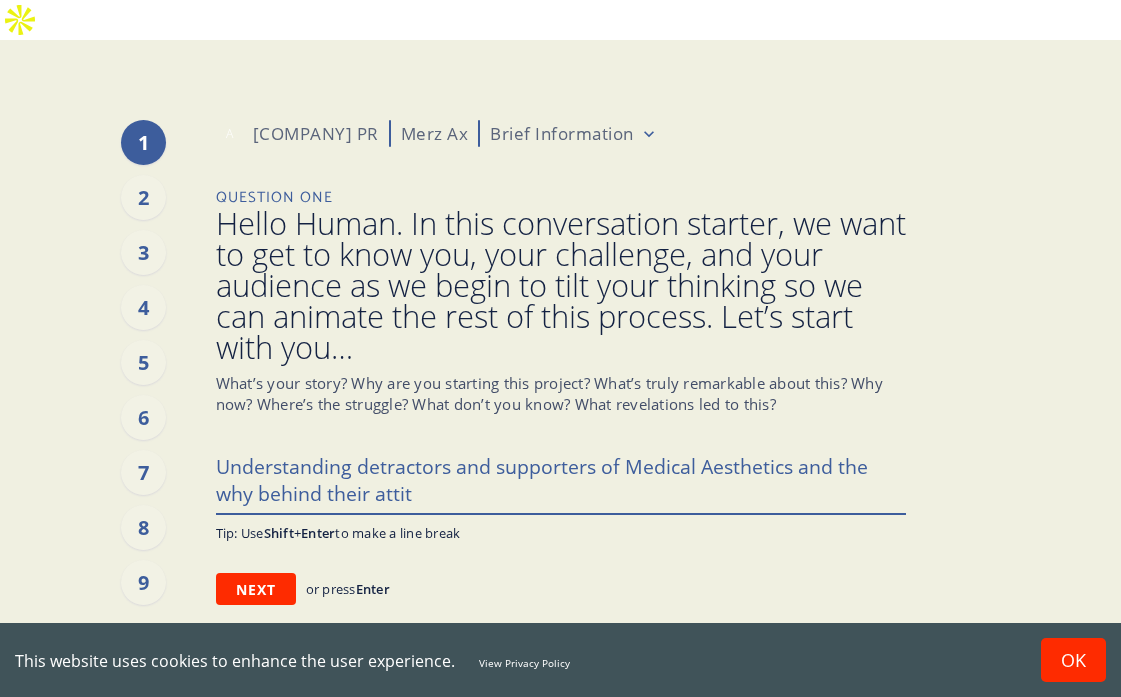 type on "Understanding detractors and supporters of Medical Aesthetics and the why behind their attitu" 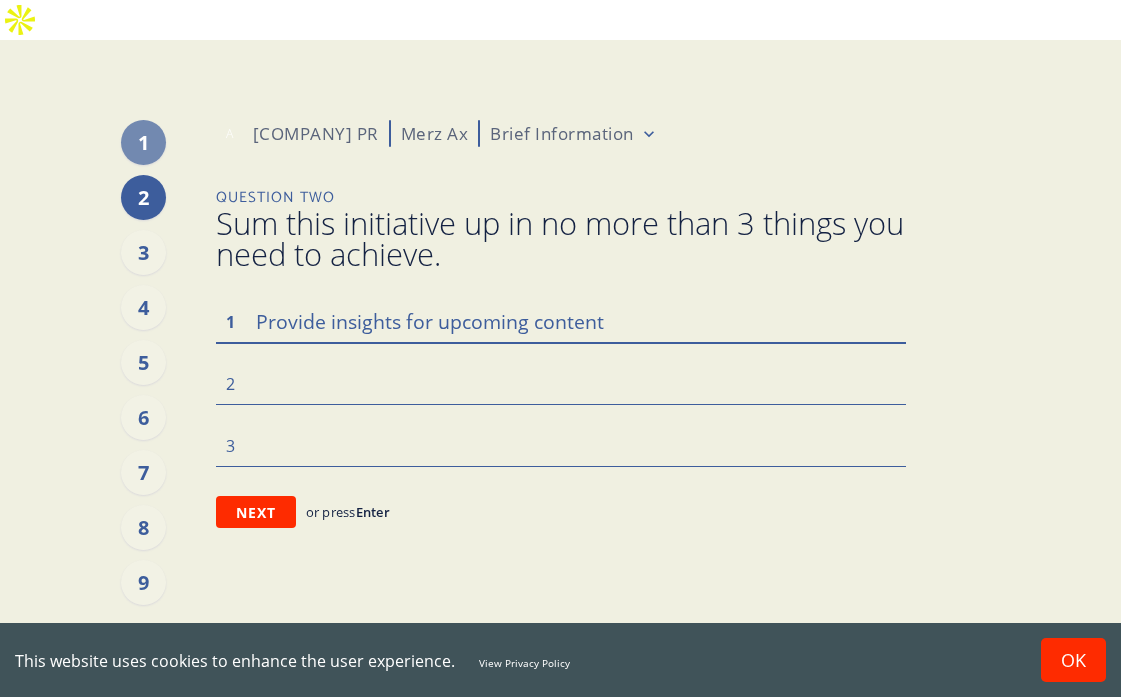 type on "Provide insights for upcoming content" 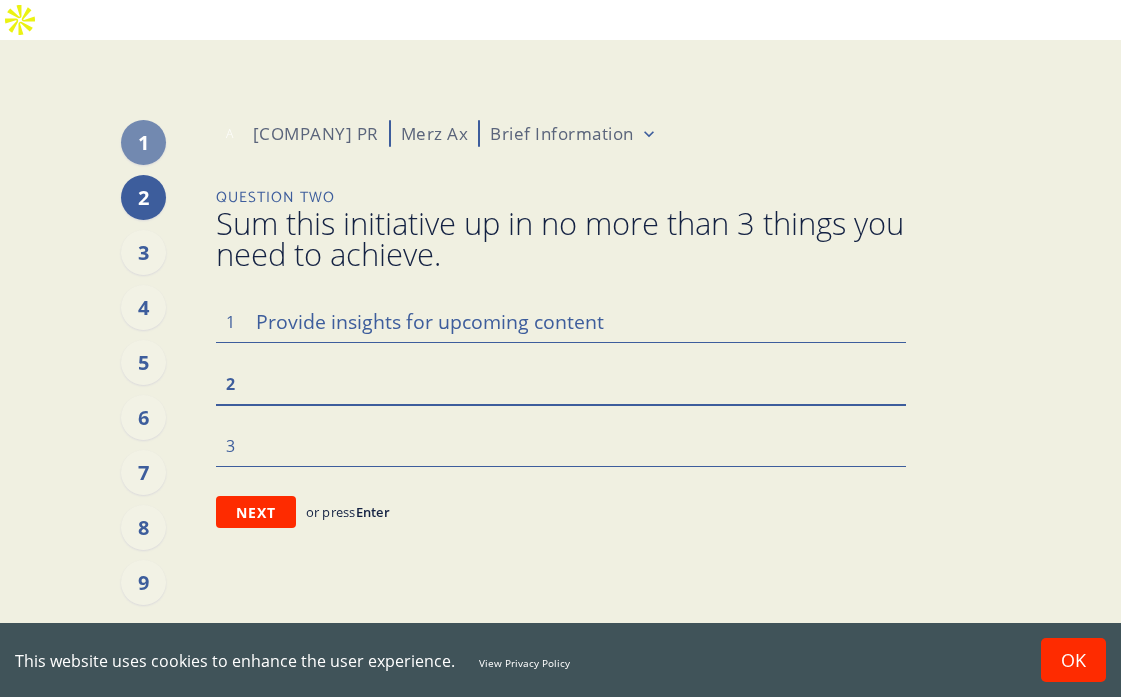 click at bounding box center (561, 321) 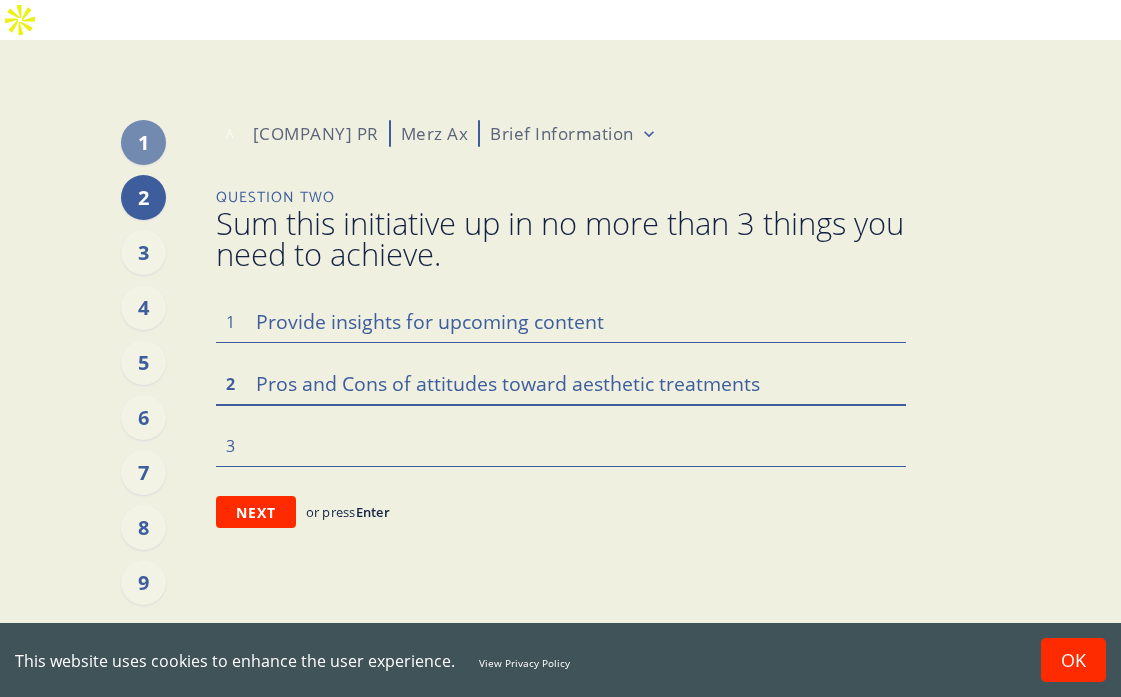 type on "Pros and Cons of attitudes toward aesthetic treatments" 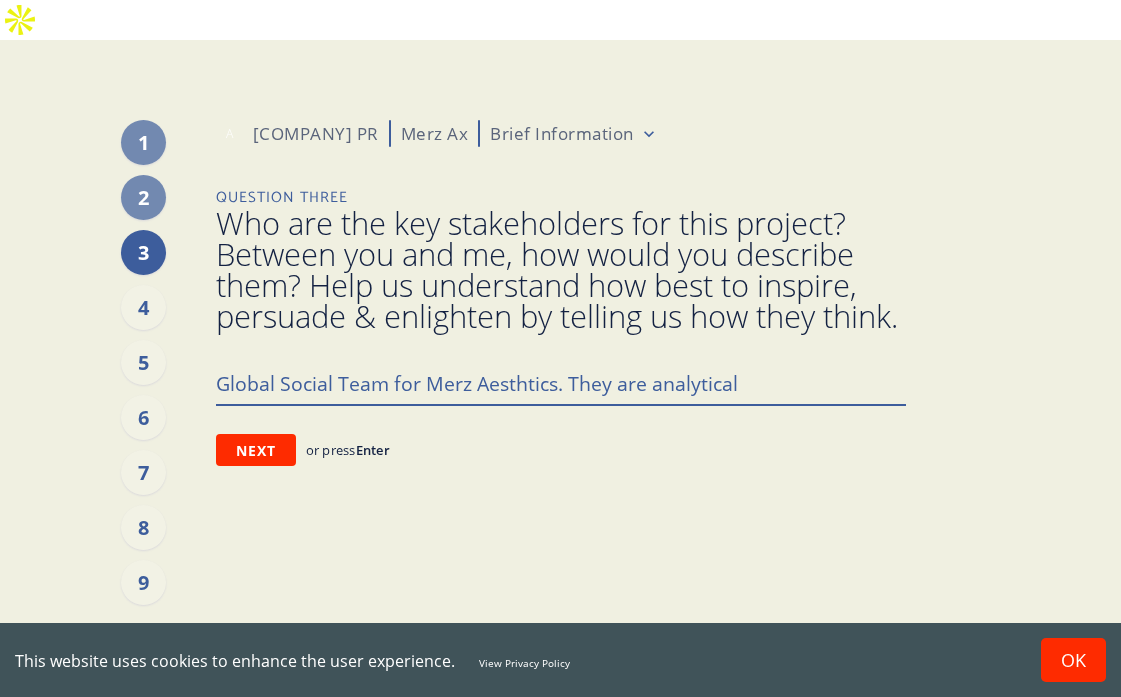 click on "Global Social Team for Merz Aesthtics. They are analytical" at bounding box center [561, 383] 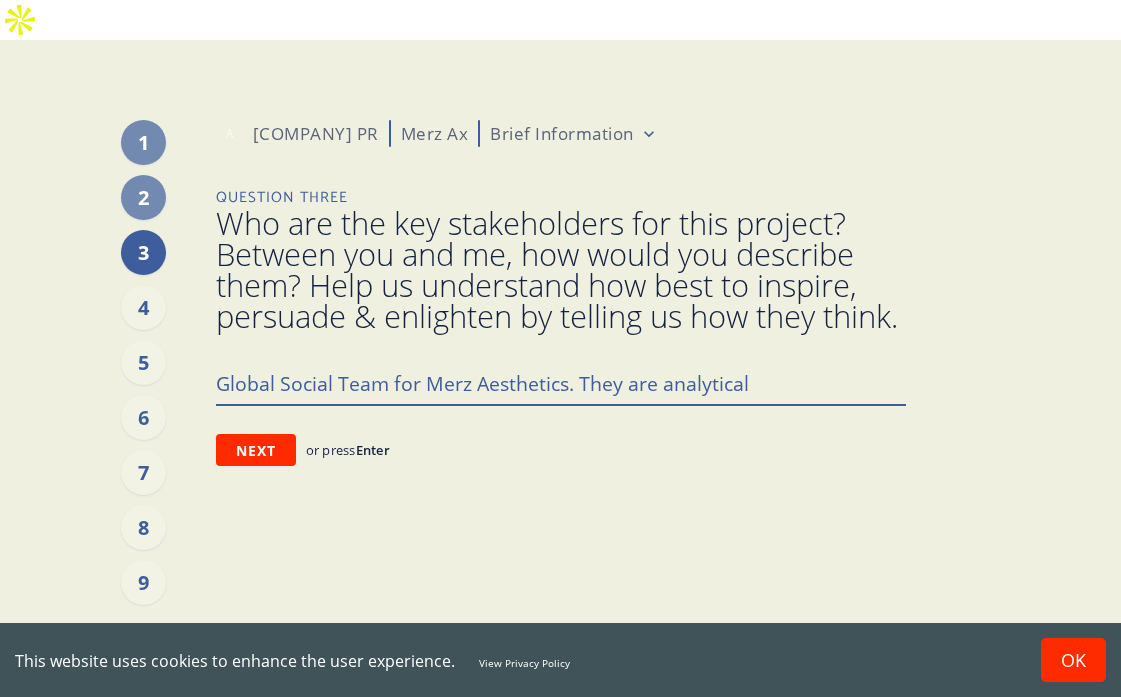 click on "Global Social Team for Merz Aesthetics. They are analytical" at bounding box center (561, 383) 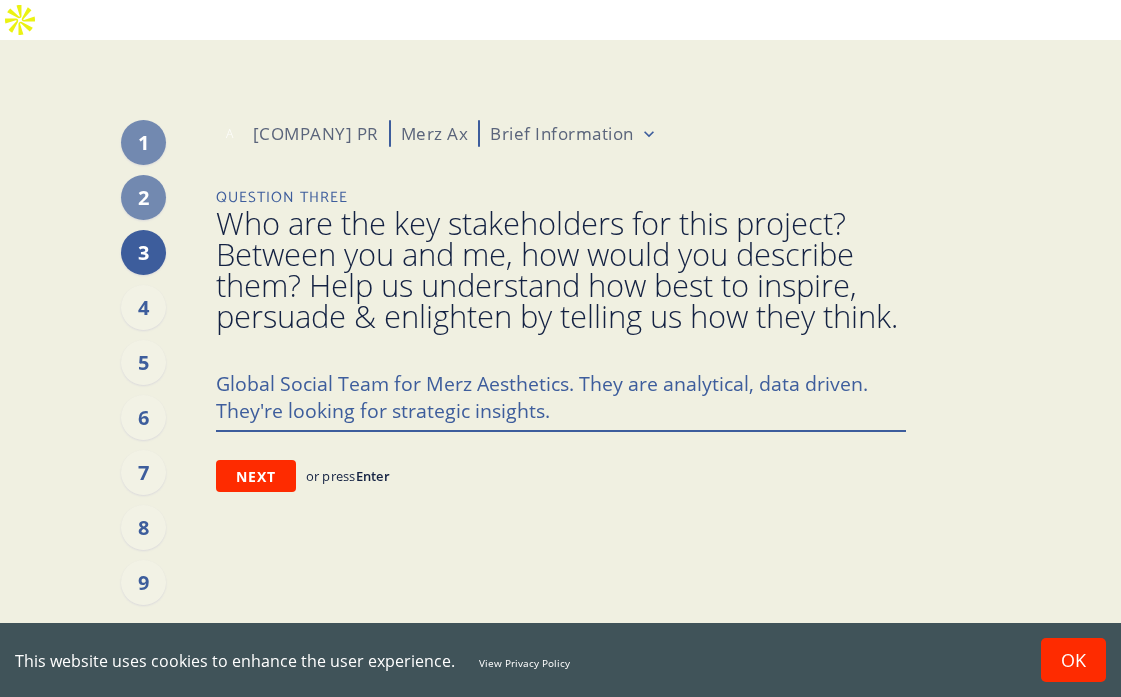 type on "Global Social Team for Merz Aesthetics. They are analytical, data driven. They're looking for strategic insights." 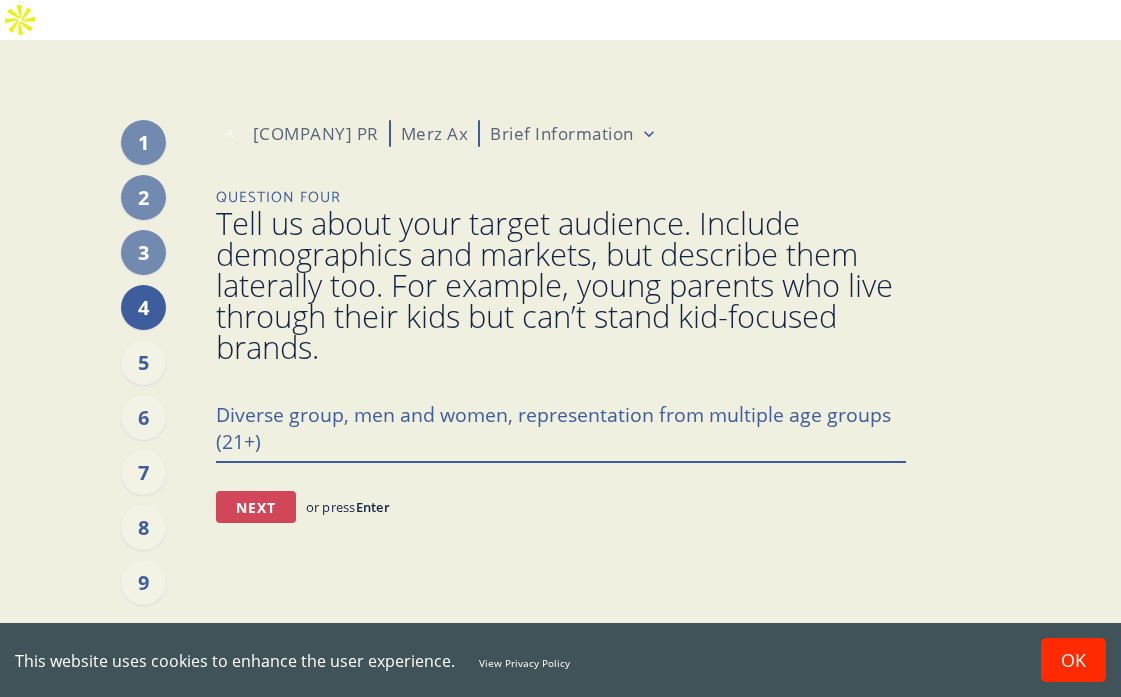 type on "Diverse group, men and women, representation from multiple age groups (21+)" 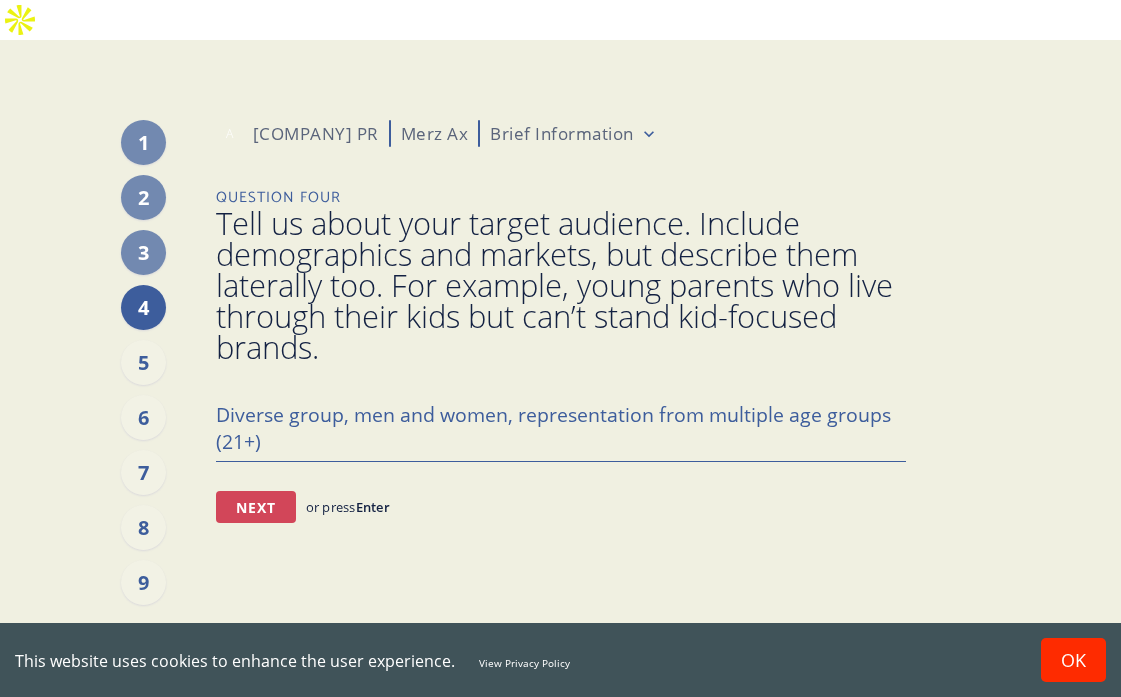 click on "Next" at bounding box center (256, 507) 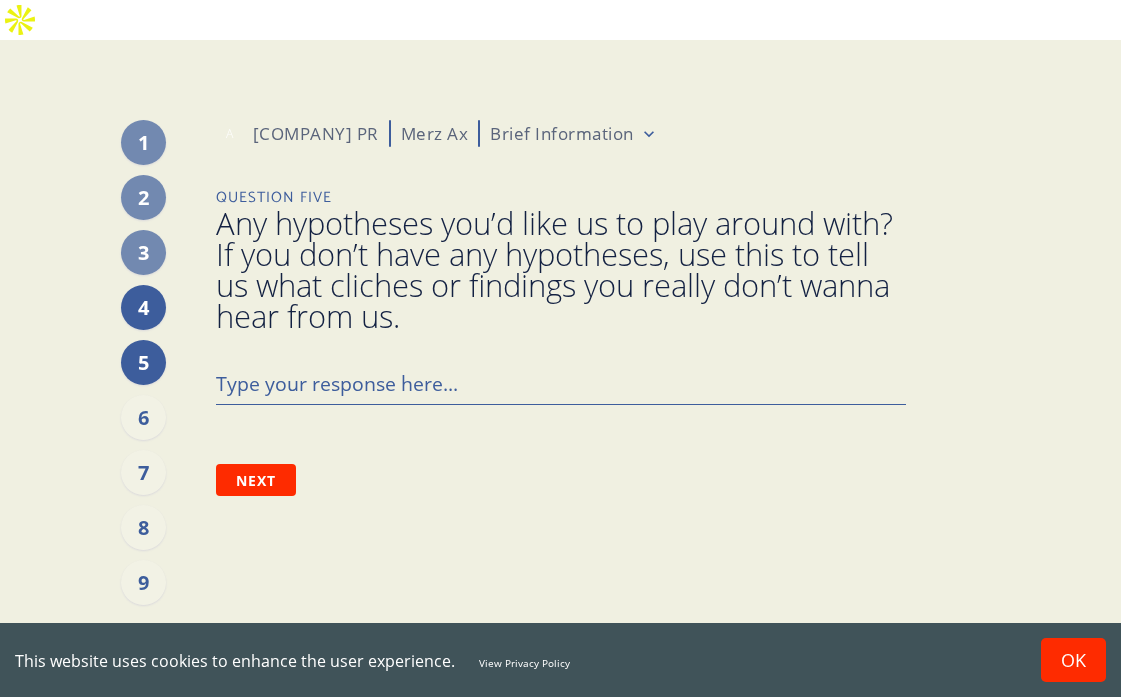 click on "4" at bounding box center (143, 307) 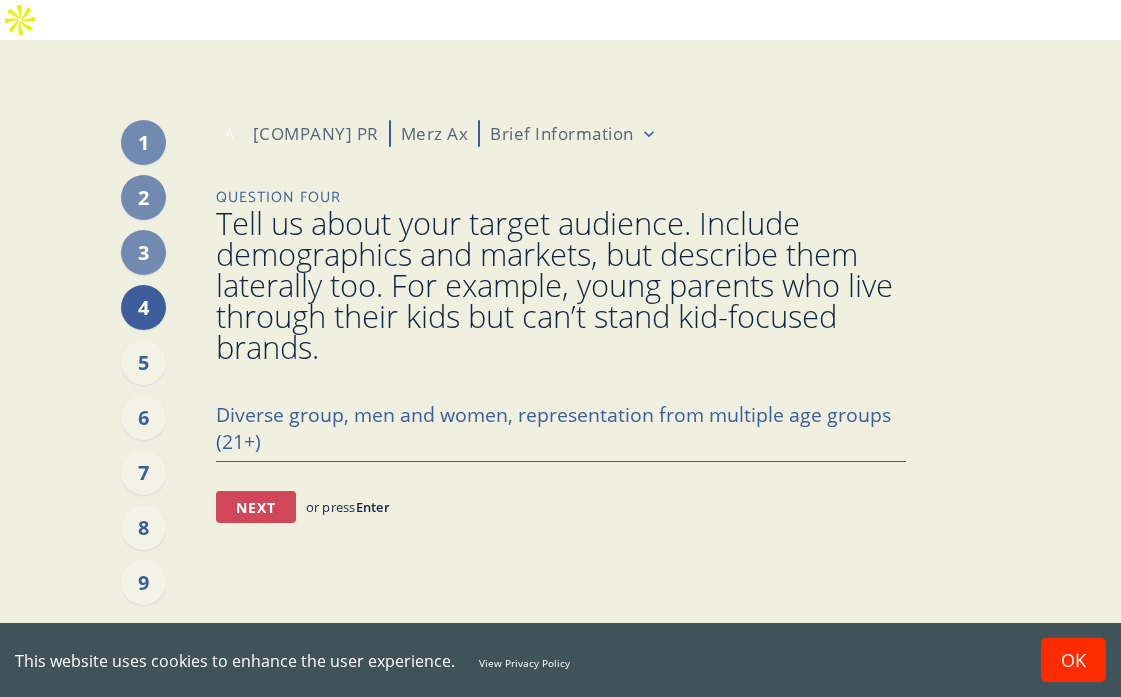 click on "Next" at bounding box center [256, 507] 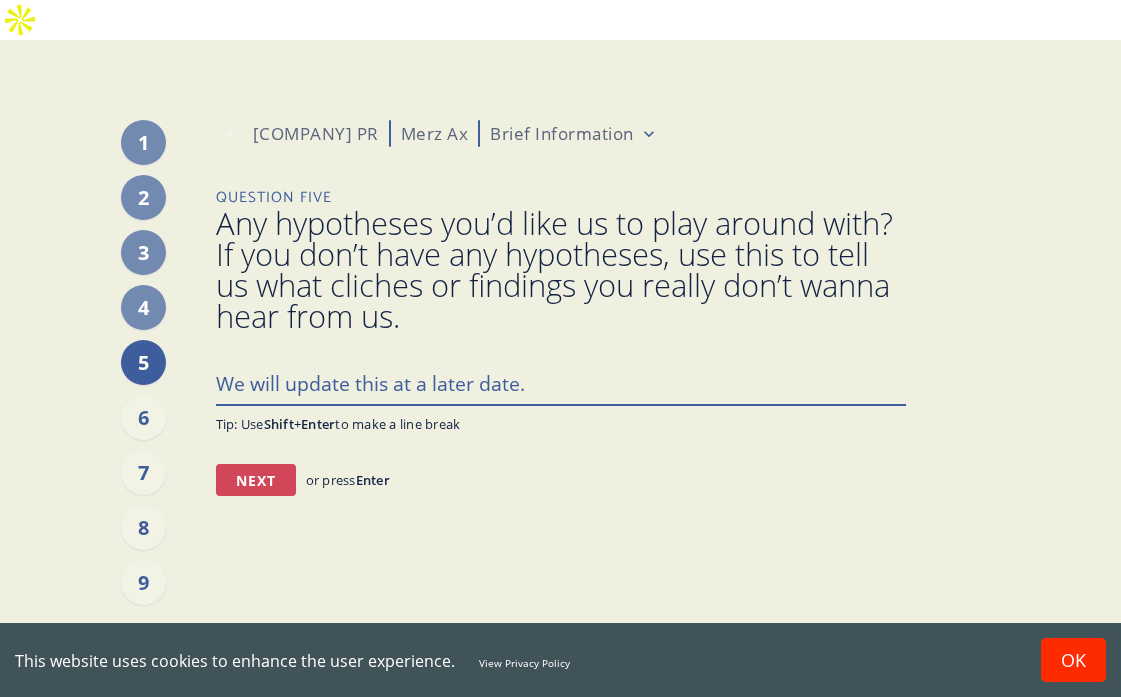 type on "We will update this at a later date." 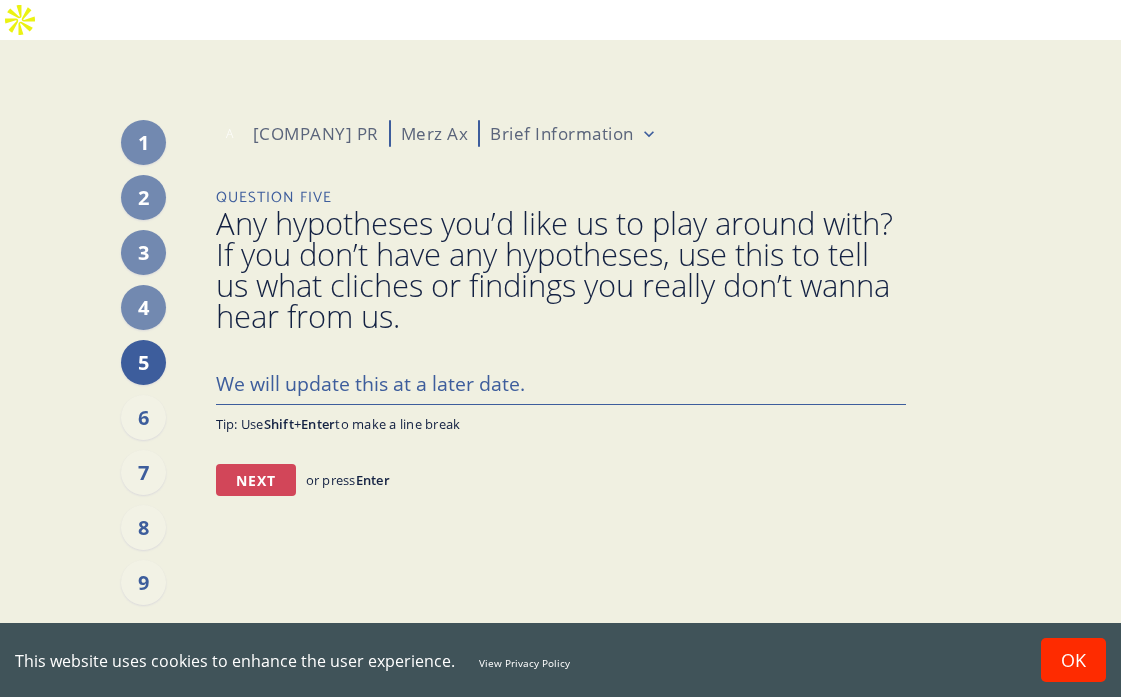 click on "Next" at bounding box center [256, 480] 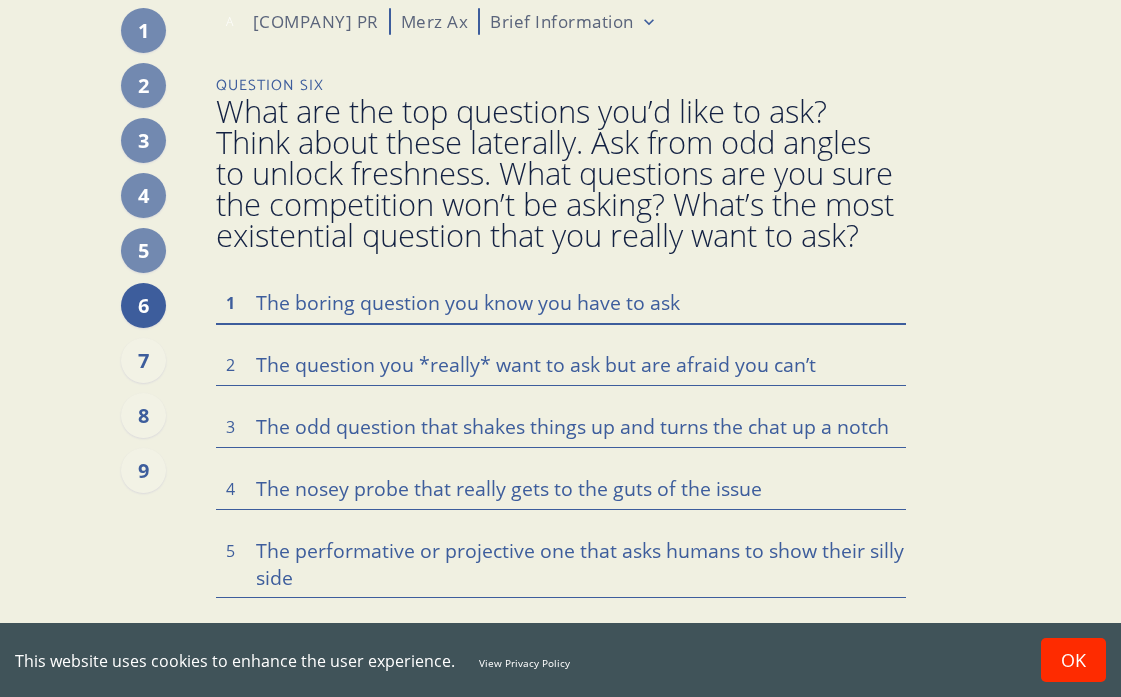 scroll, scrollTop: 114, scrollLeft: 0, axis: vertical 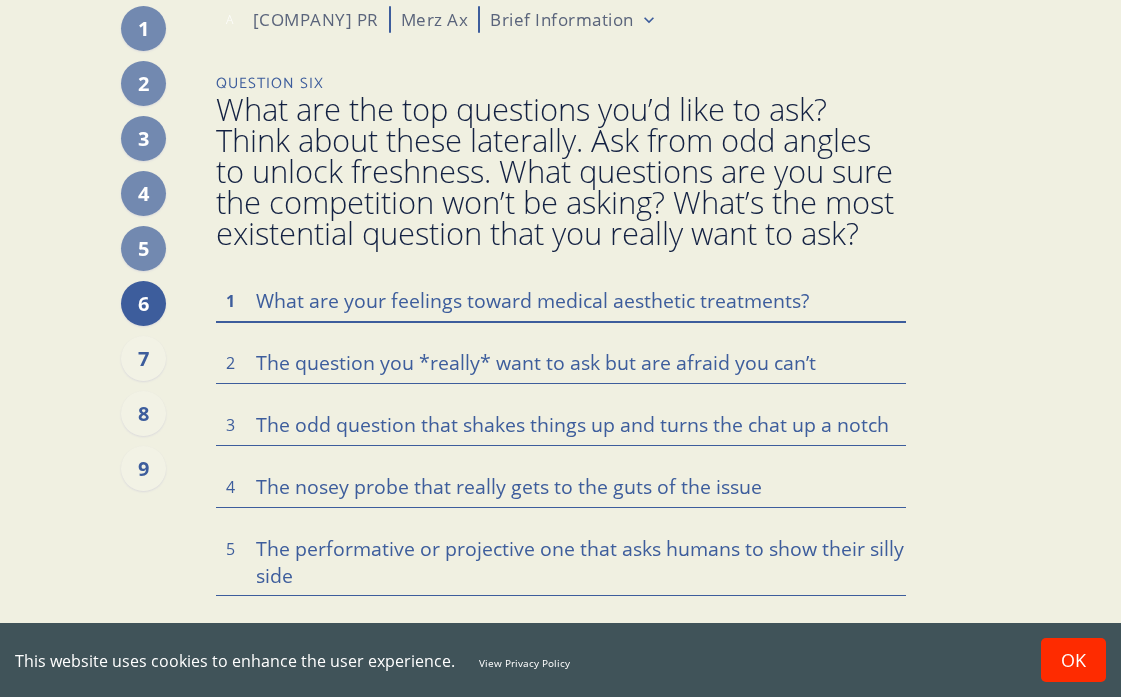 type on "What are your feelings toward medical aesthetic treatments?" 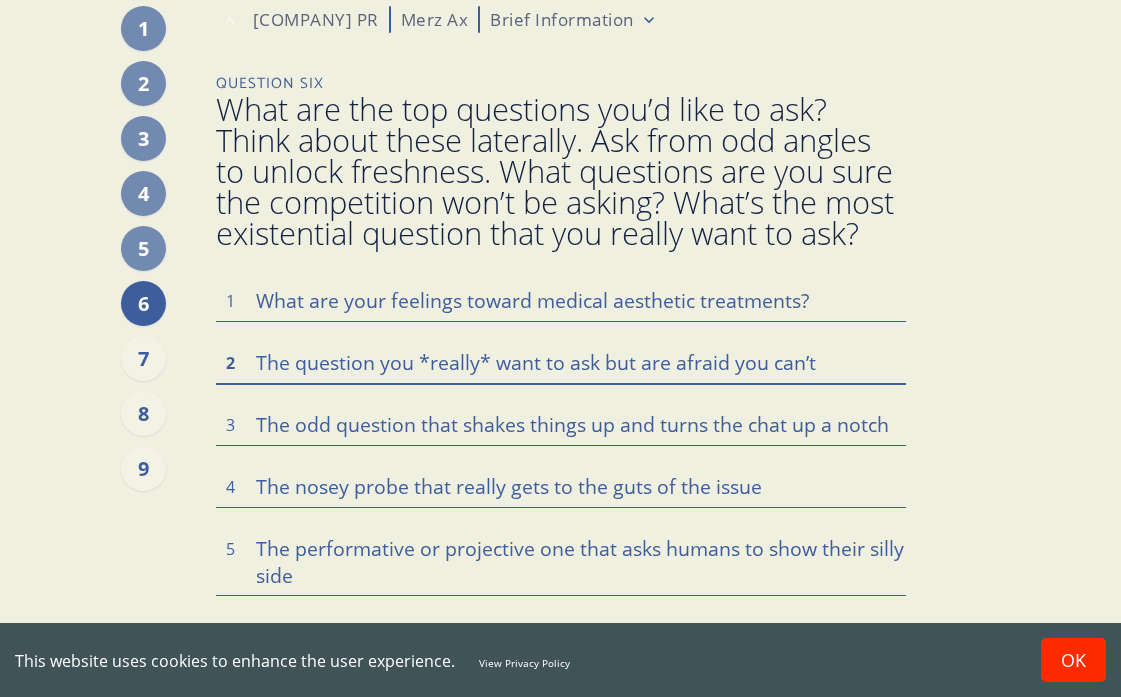click at bounding box center (561, 300) 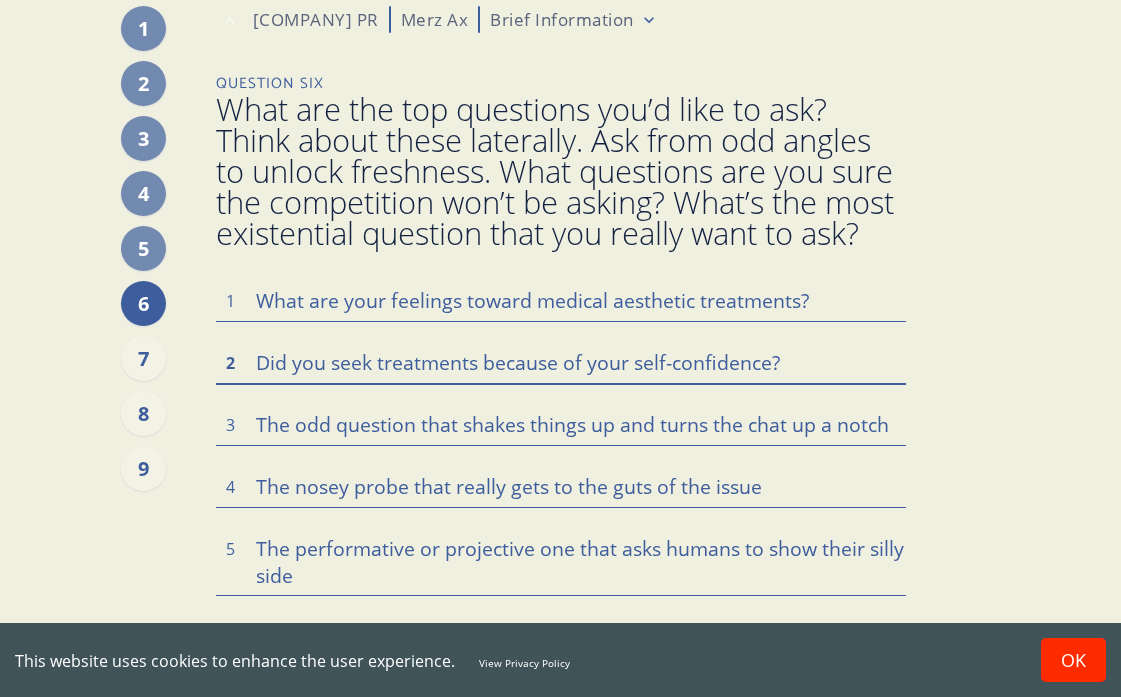click on "Did you seek treatments because of your self-confidence?" at bounding box center (561, 300) 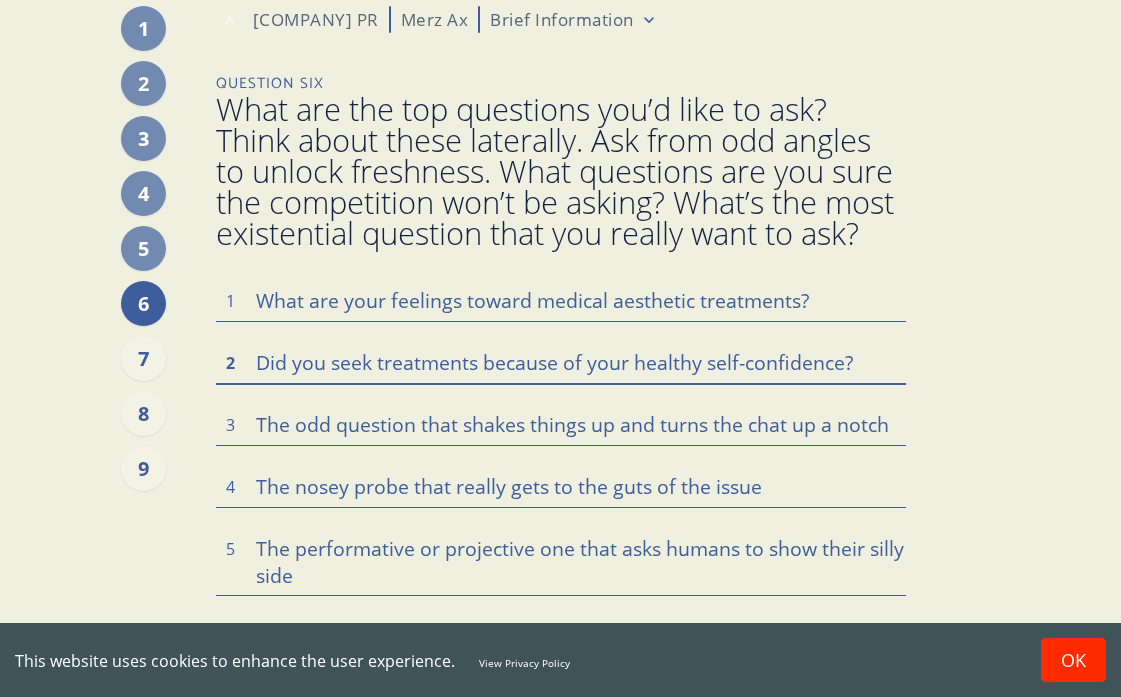 click on "Did you seek treatments because of your healthy self-confidence?" at bounding box center (561, 300) 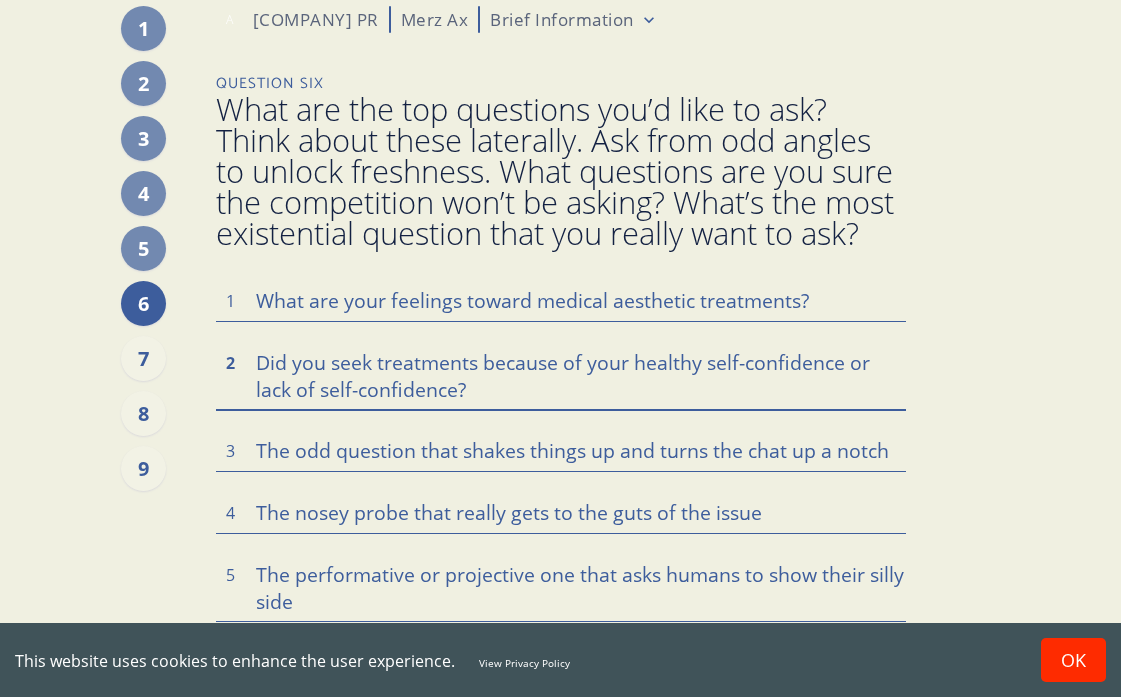 type on "Did you seek treatments because of your healthy self-confidence or lack of self-confidence?" 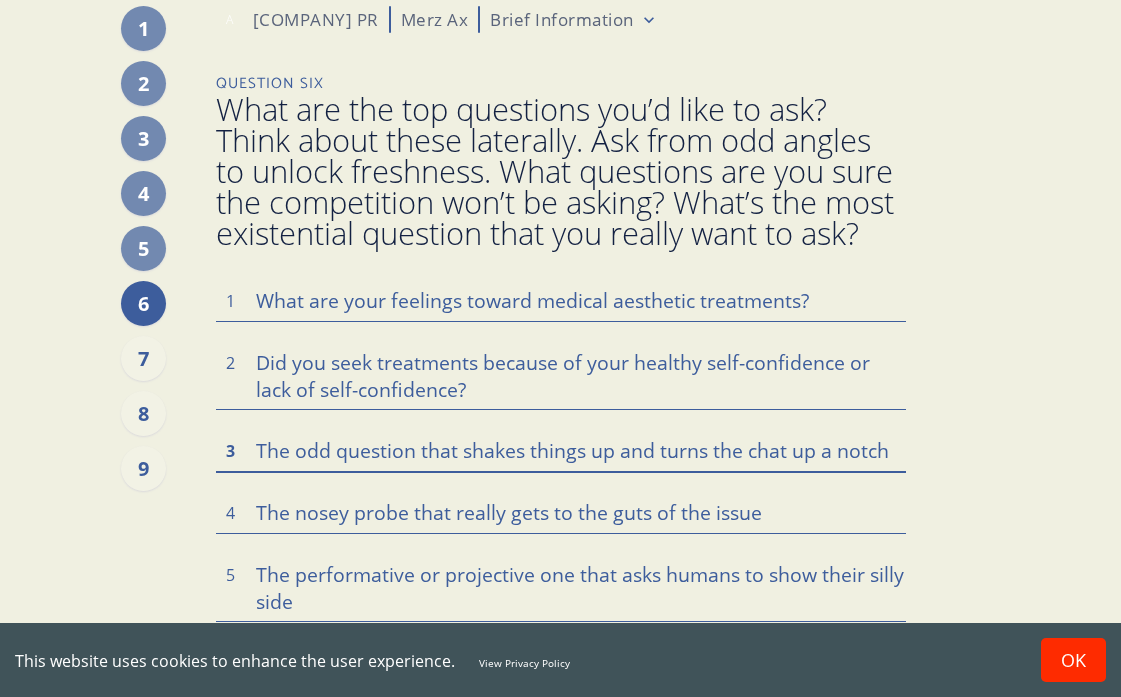 click at bounding box center [561, 300] 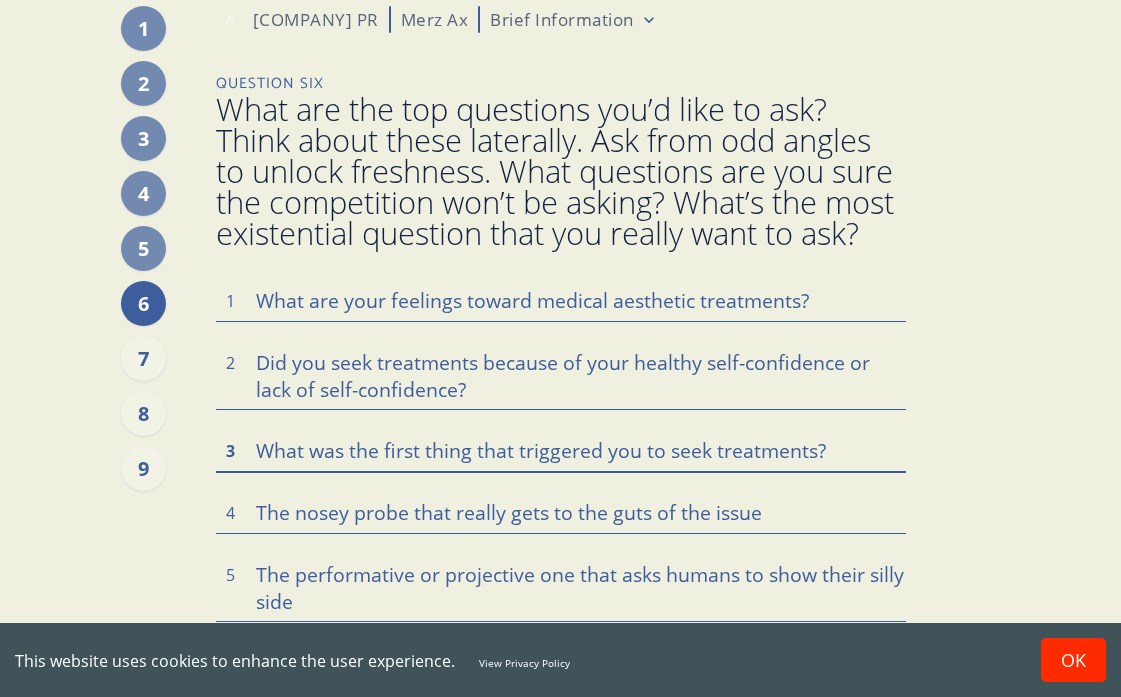 type on "What was the first thing that triggered you to seek treatments?" 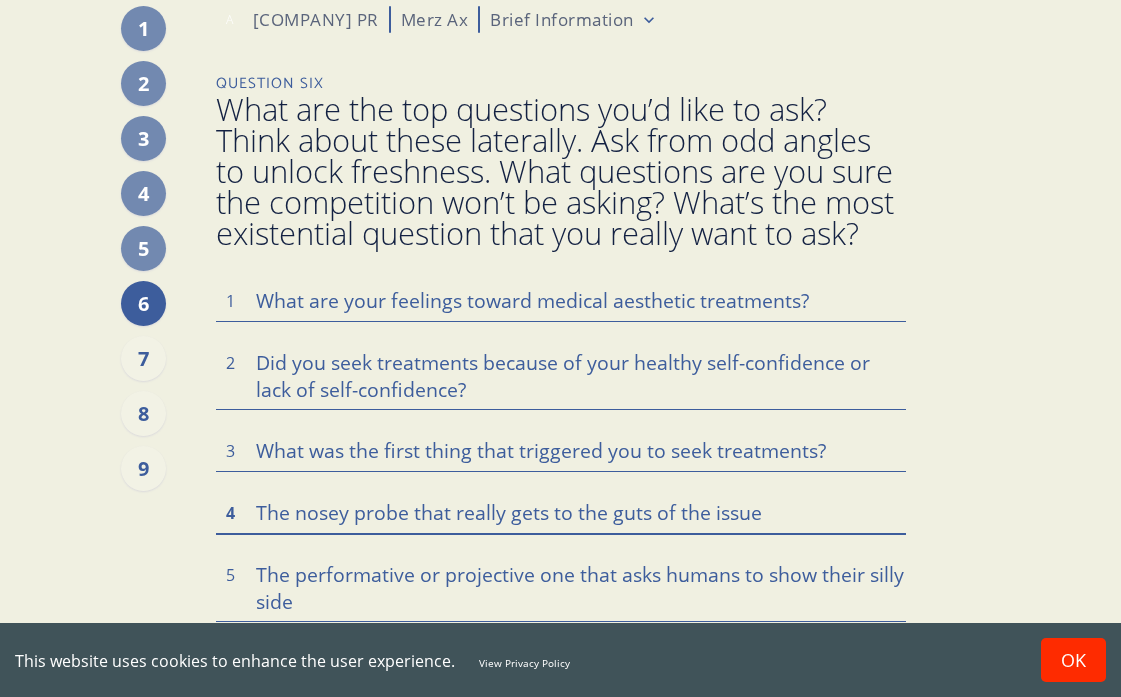 click at bounding box center [561, 300] 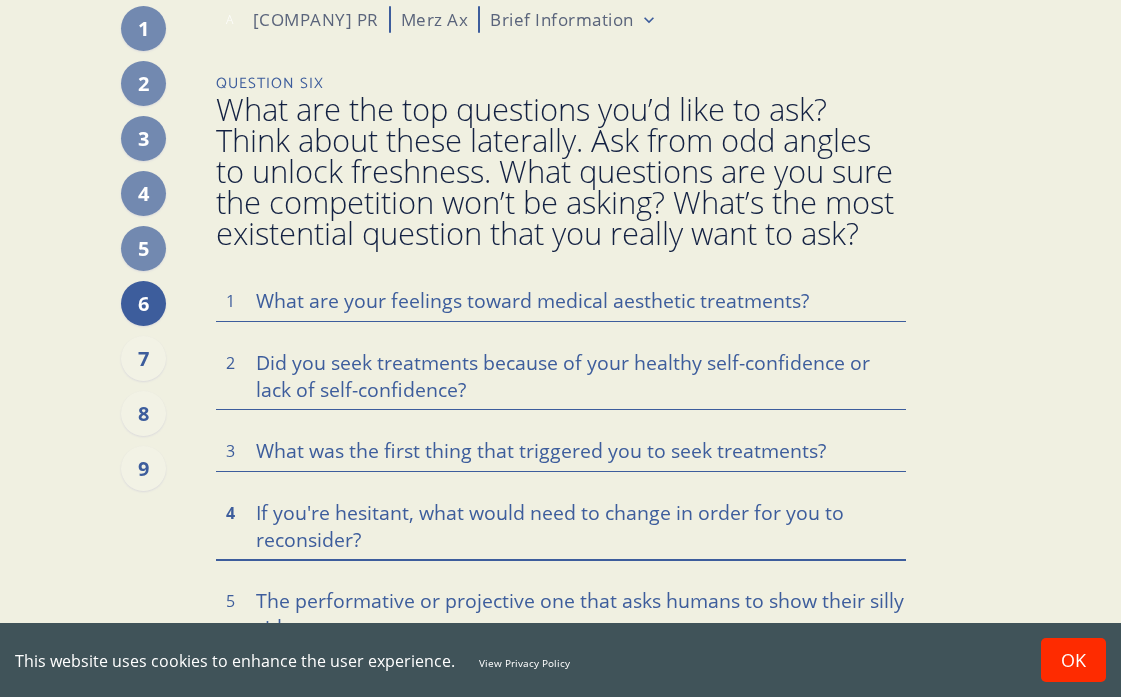 type on "If you're hesitant, what would need to change in order for you to reconsider?" 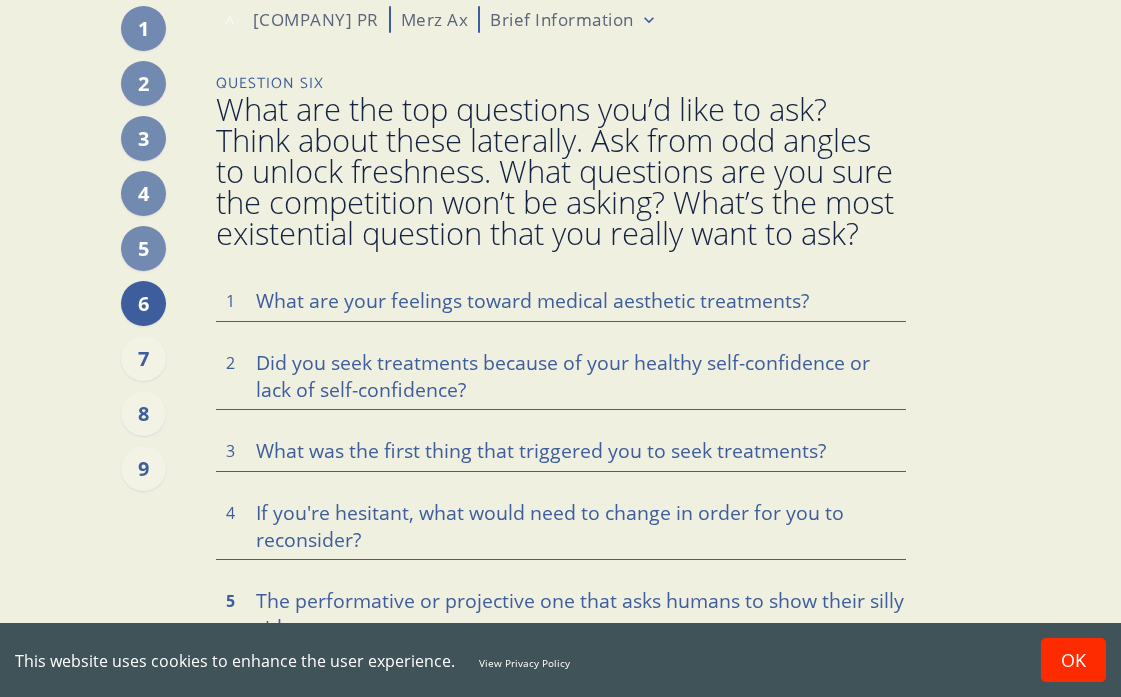 click at bounding box center (561, 300) 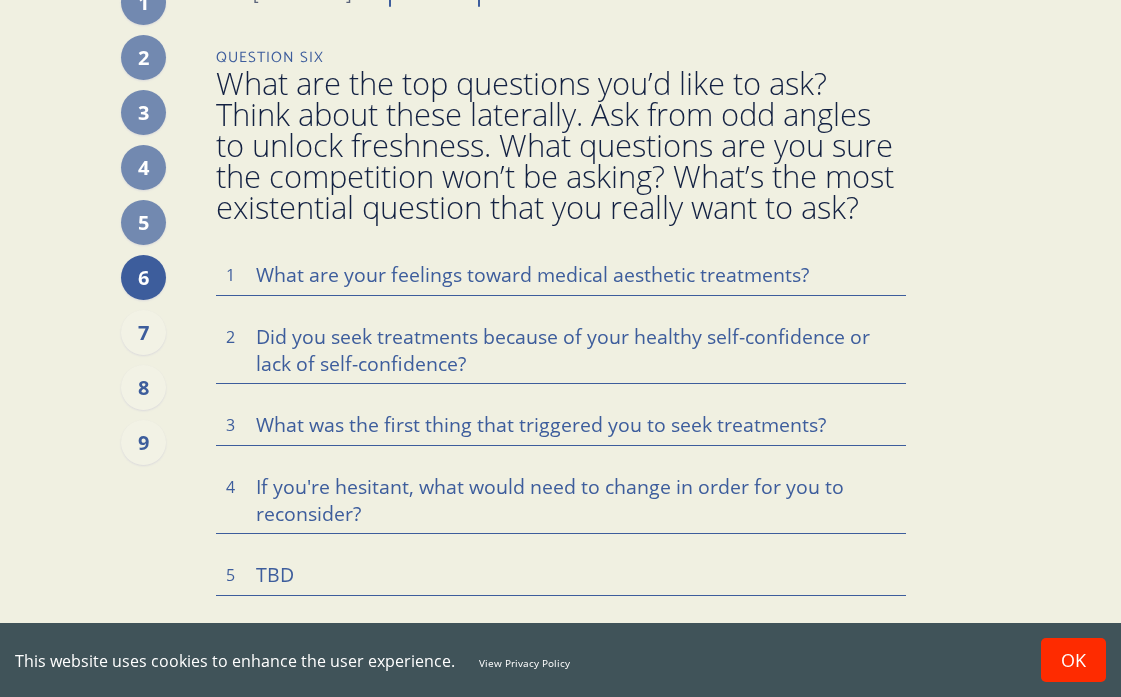 scroll, scrollTop: 0, scrollLeft: 0, axis: both 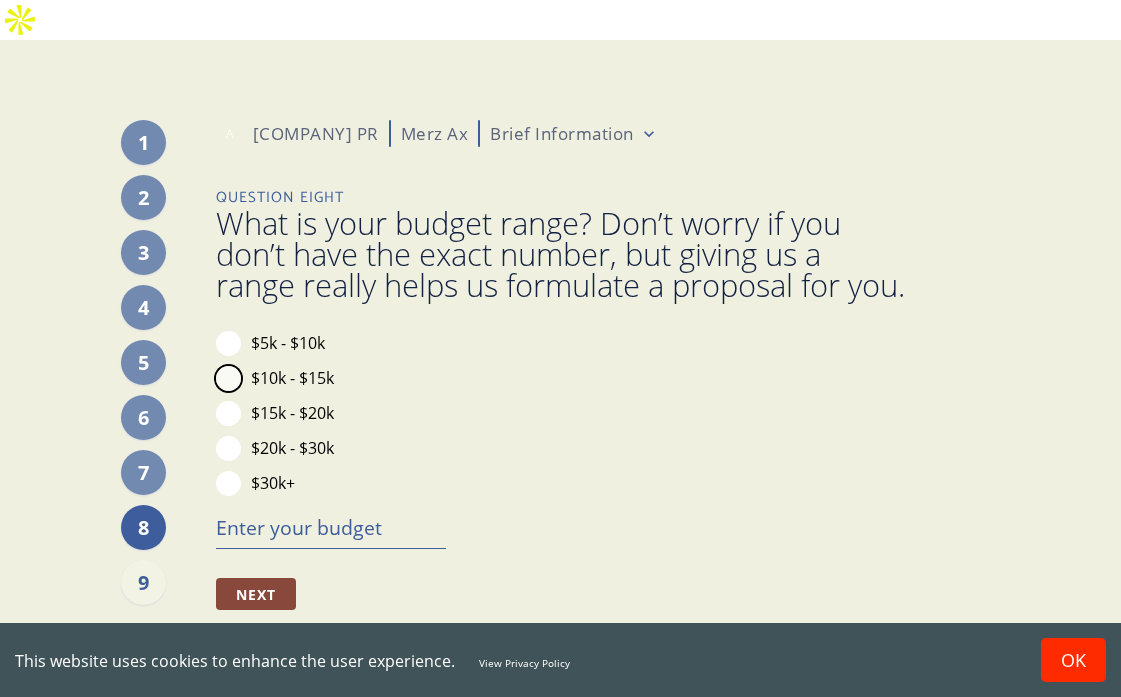 click on "$10k - $15k" at bounding box center (228, 378) 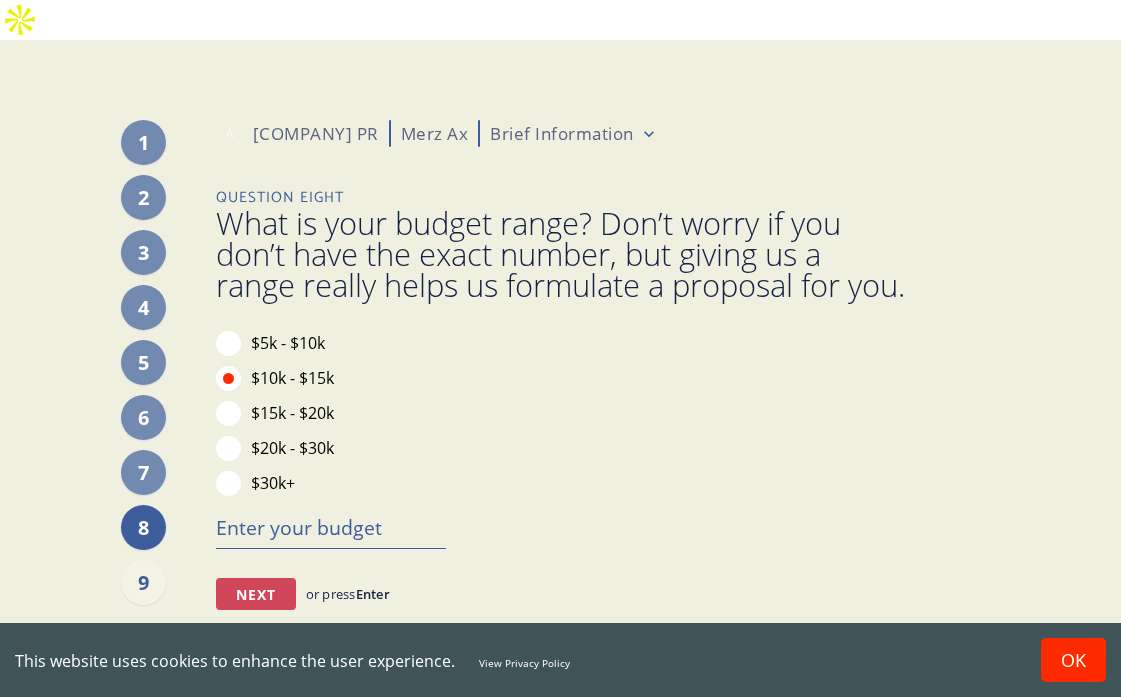 click on "Next" at bounding box center [256, 594] 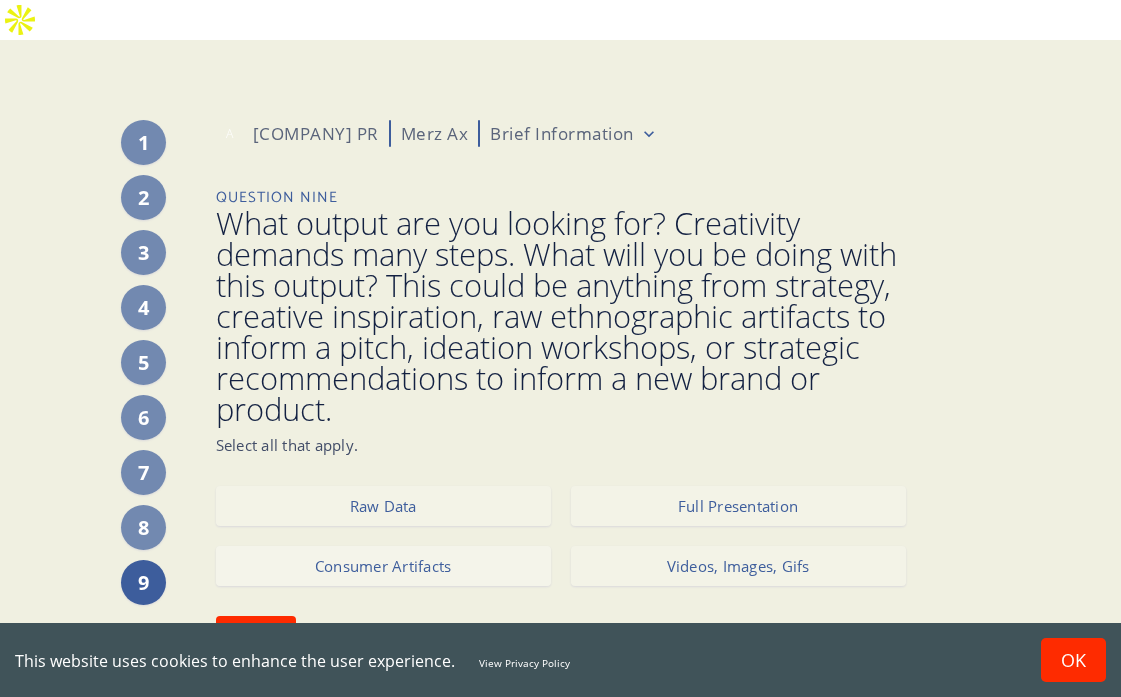 click on "Consumer Artifacts" at bounding box center (383, 566) 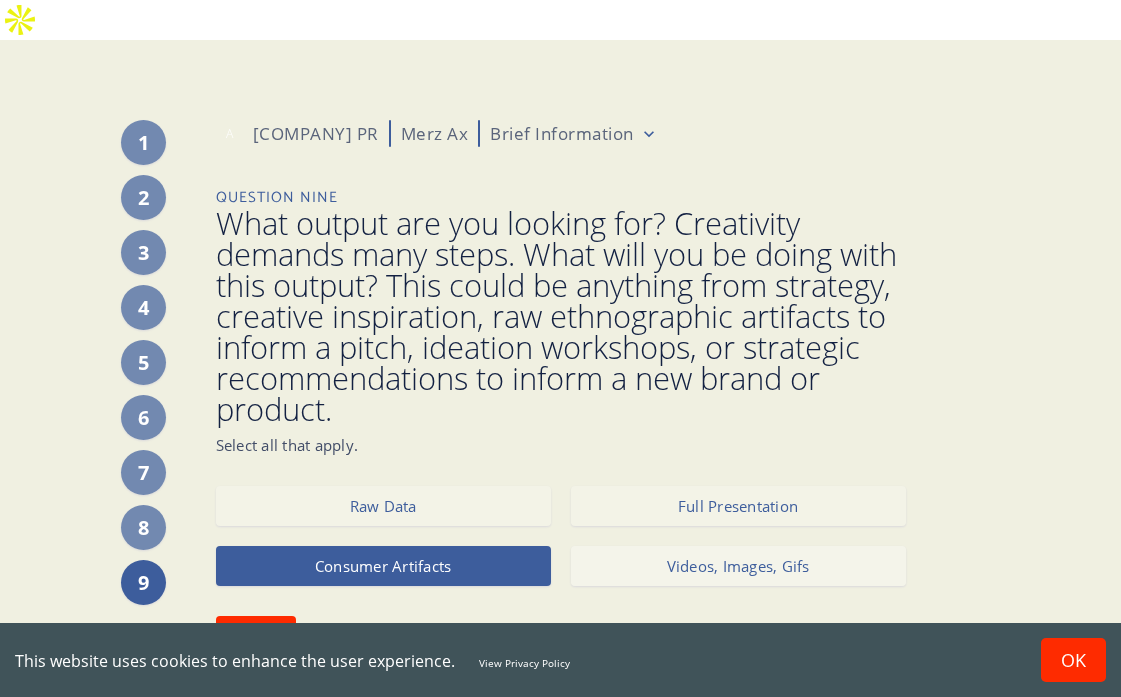 click on "Videos, Images, Gifs" at bounding box center (738, 566) 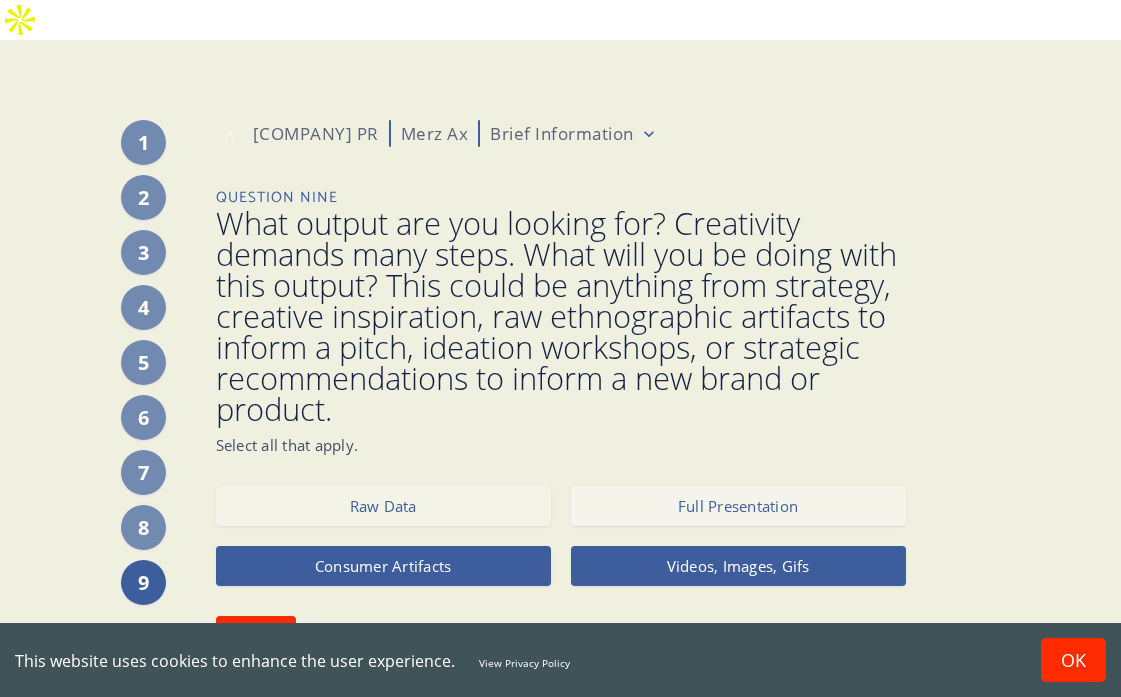 click on "Full Presentation" at bounding box center (738, 506) 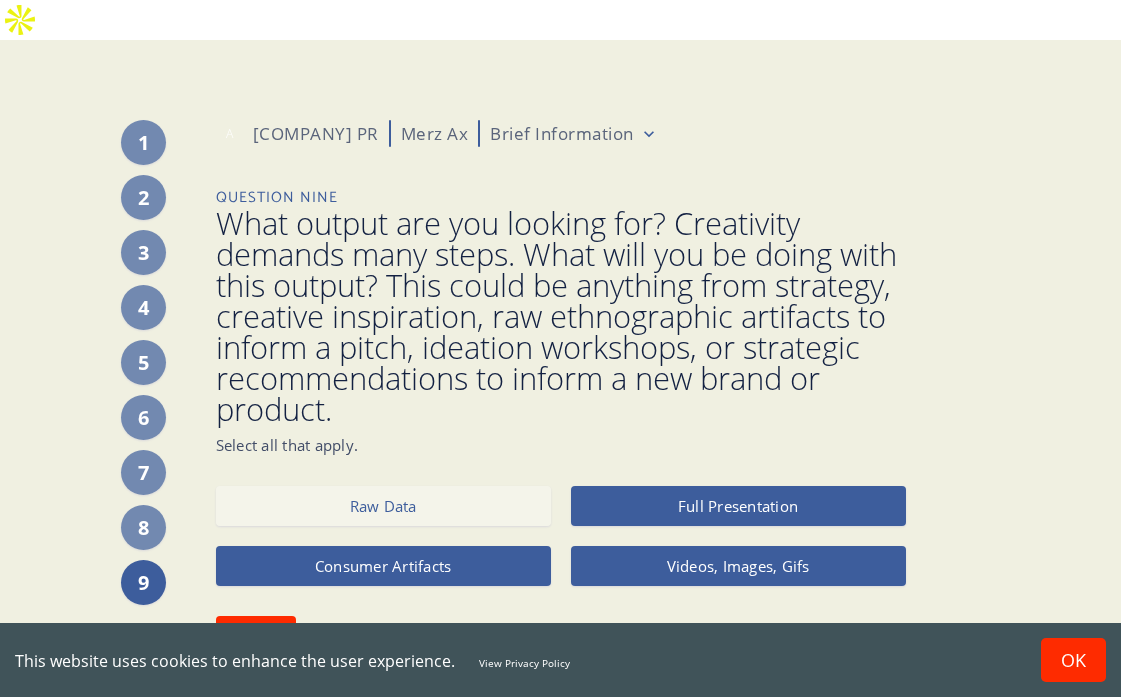 click on "Raw Data" at bounding box center (383, 506) 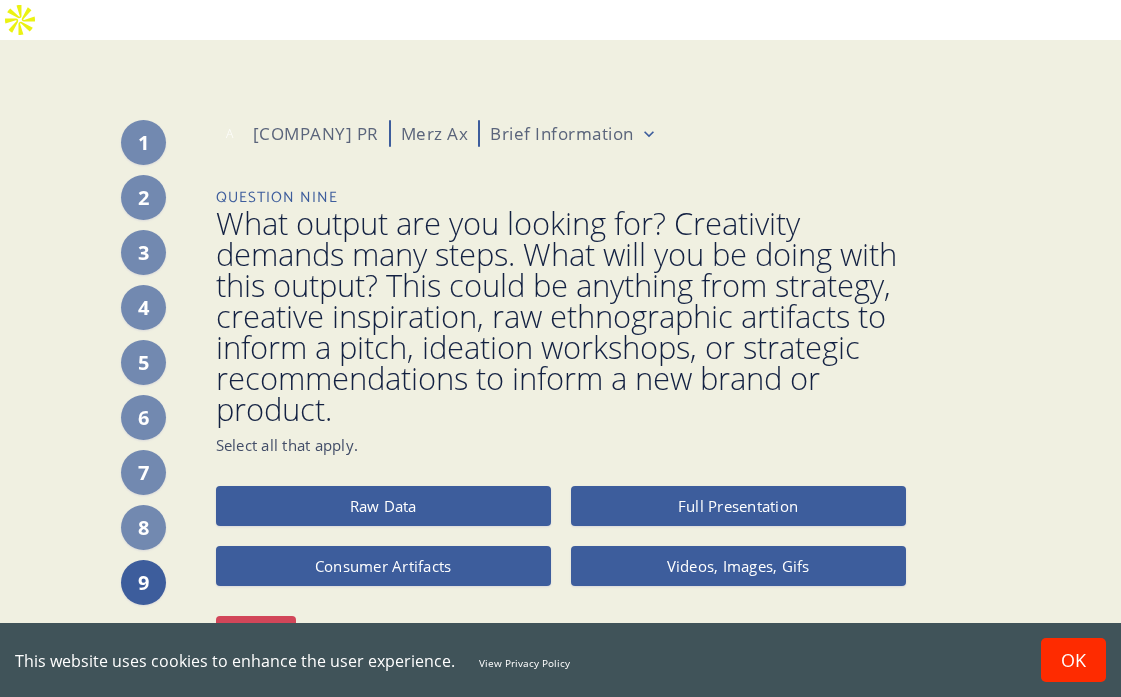 click on "Next" at bounding box center (256, 632) 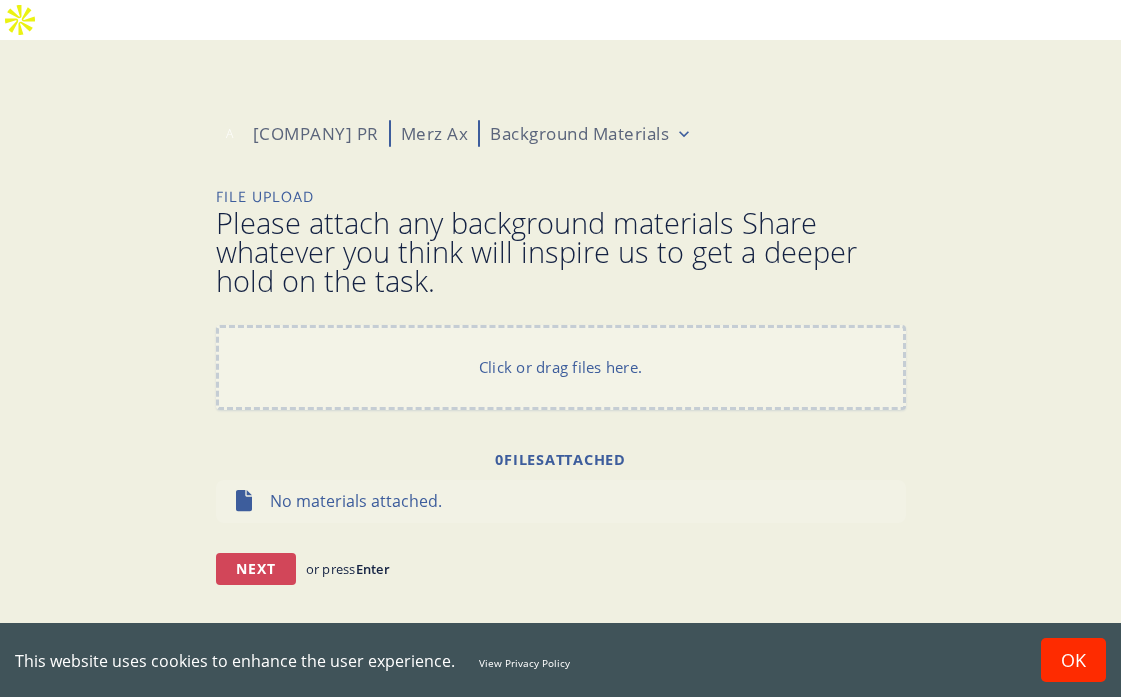 click on "Next" at bounding box center (256, 569) 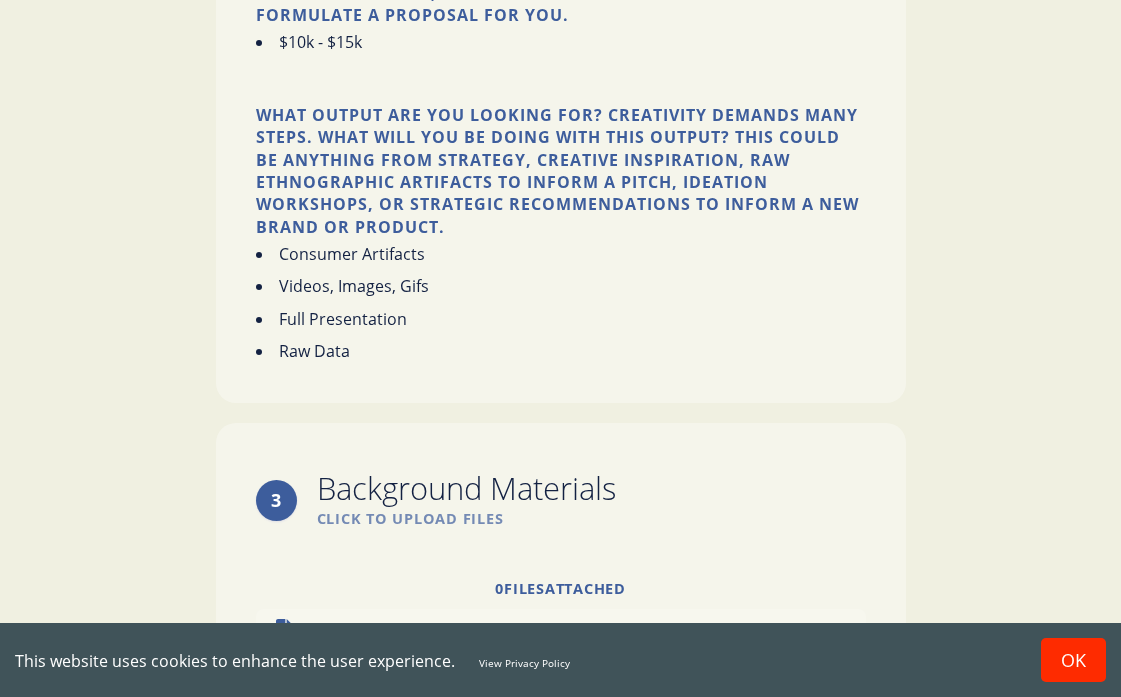 scroll, scrollTop: 2176, scrollLeft: 0, axis: vertical 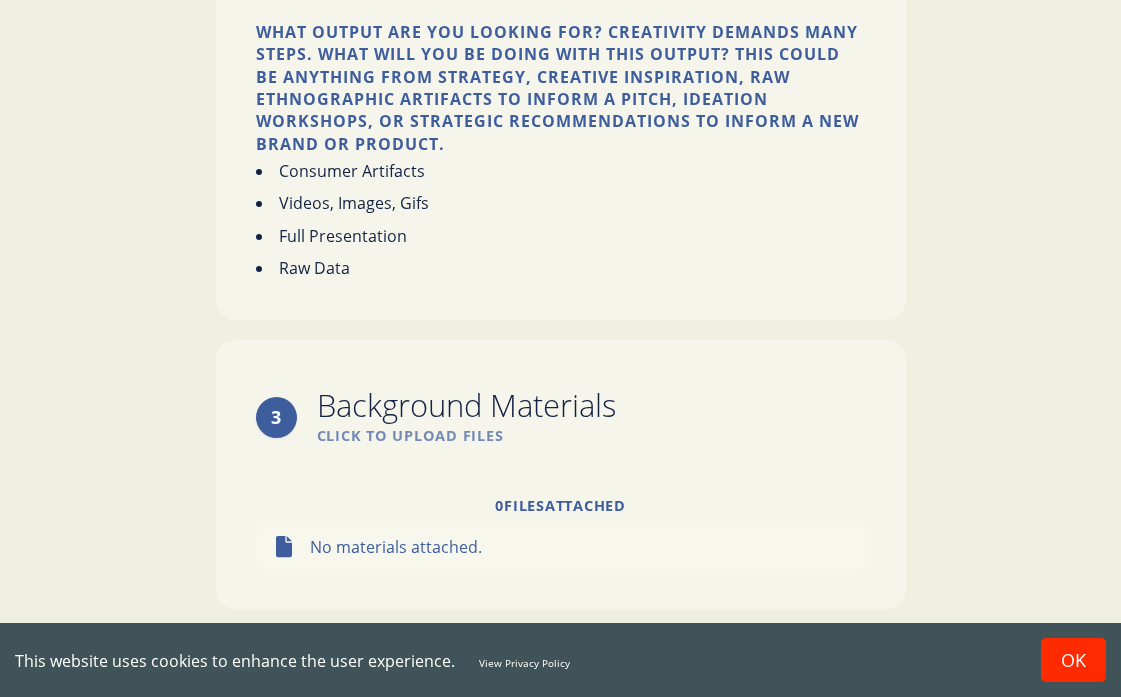 click on "Submit Brief" at bounding box center [561, 643] 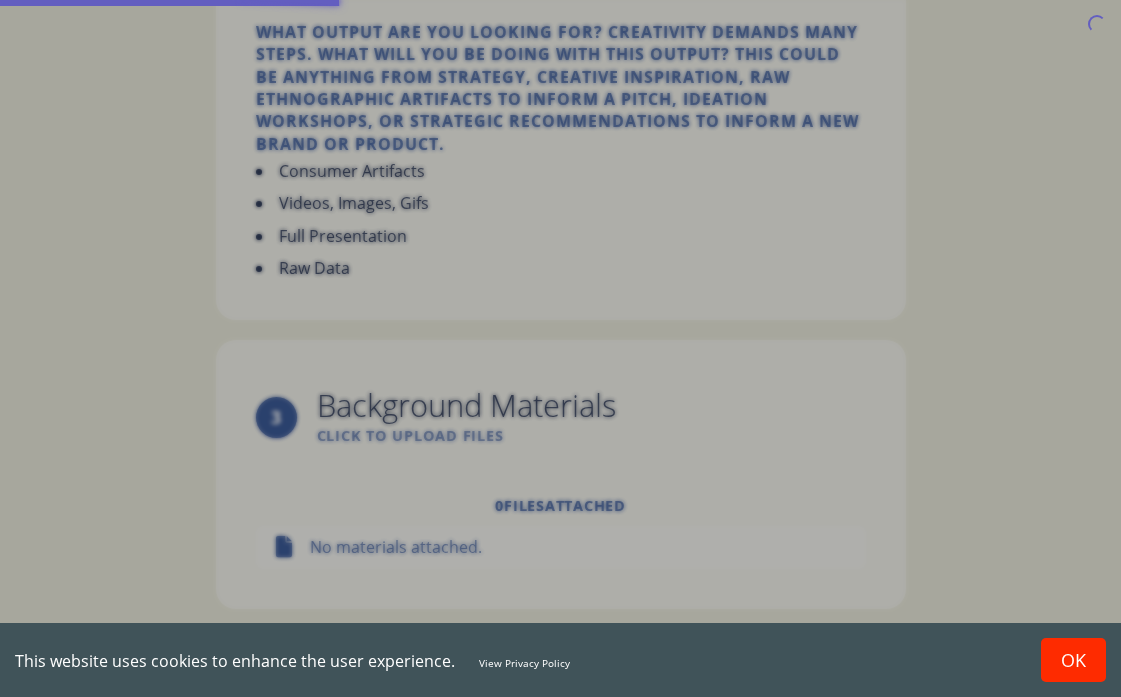 scroll, scrollTop: 0, scrollLeft: 0, axis: both 